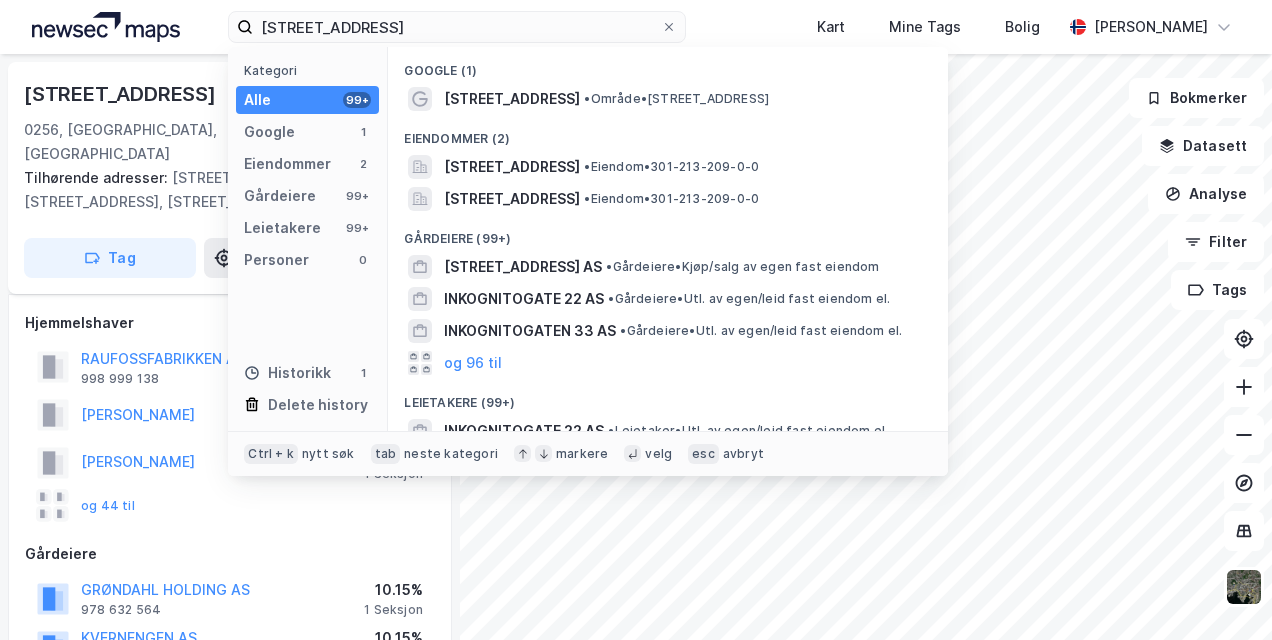 scroll, scrollTop: 0, scrollLeft: 0, axis: both 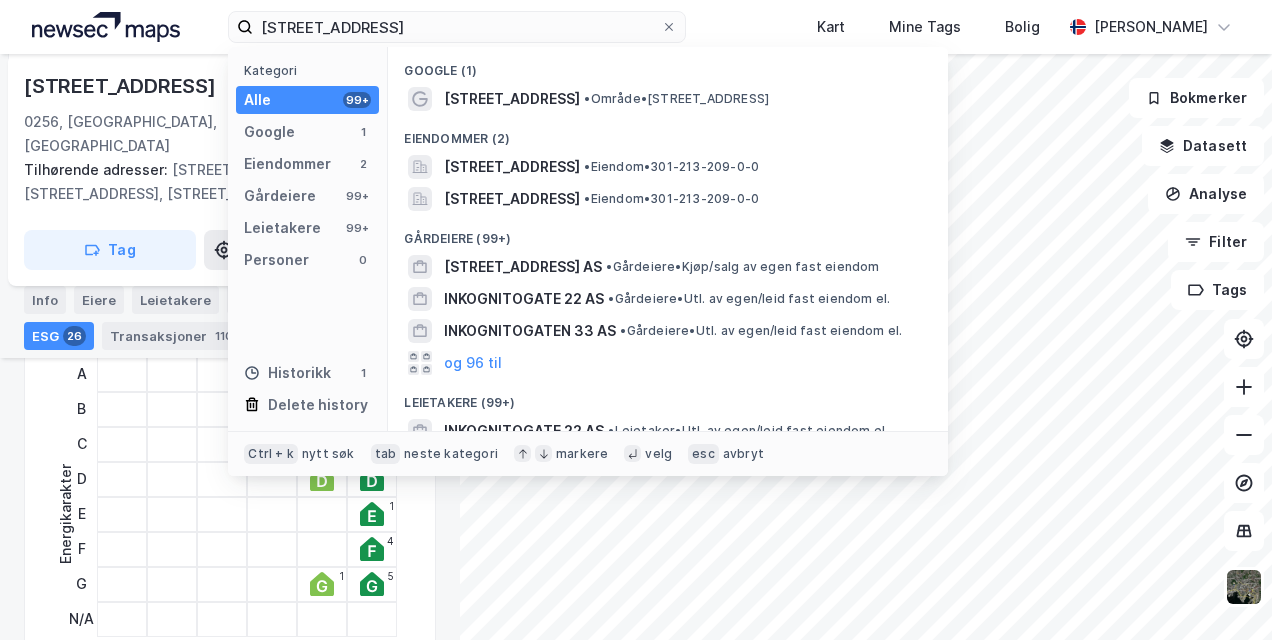 click on "[STREET_ADDRESS] Kategori Alle 99+ Google 1 Eiendommer 2 Gårdeiere 99+ Leietakere 99+ Personer 0 Historikk 1 Delete history Google (1) [STREET_ADDRESS]  •  Område  •  [STREET_ADDRESS] Eiendommer (2) [STREET_ADDRESS]  •  Eiendom  •  301-213-209-0-0 [STREET_ADDRESS]  •  Eiendom  •  301-213-209-0-0 Gårdeiere (99+) [STREET_ADDRESS] AS  •  Gårdeiere  •  Kjøp/salg av egen fast eiendom [STREET_ADDRESS] AS  •  Gårdeiere  •  Utl. av egen/leid fast eiendom el. INKOGNITOGATEN 33 AS  •  Gårdeiere  •  Utl. av egen/leid fast eiendom el. og 96 til Leietakere (99+) [STREET_ADDRESS] AS  •  Leietaker  •  Utl. av egen/leid fast eiendom el. AS [STREET_ADDRESS]  •  Leietaker  •  Utl. av egen/leid fast eiendom el. [STREET_ADDRESS]  •  Leietaker og 96 til Historikk (1) [STREET_ADDRESS]  •  Eiendom  •  301-213-209-0-0 Ctrl + k nytt søk tab neste kategori markere velg esc" at bounding box center (636, 27) 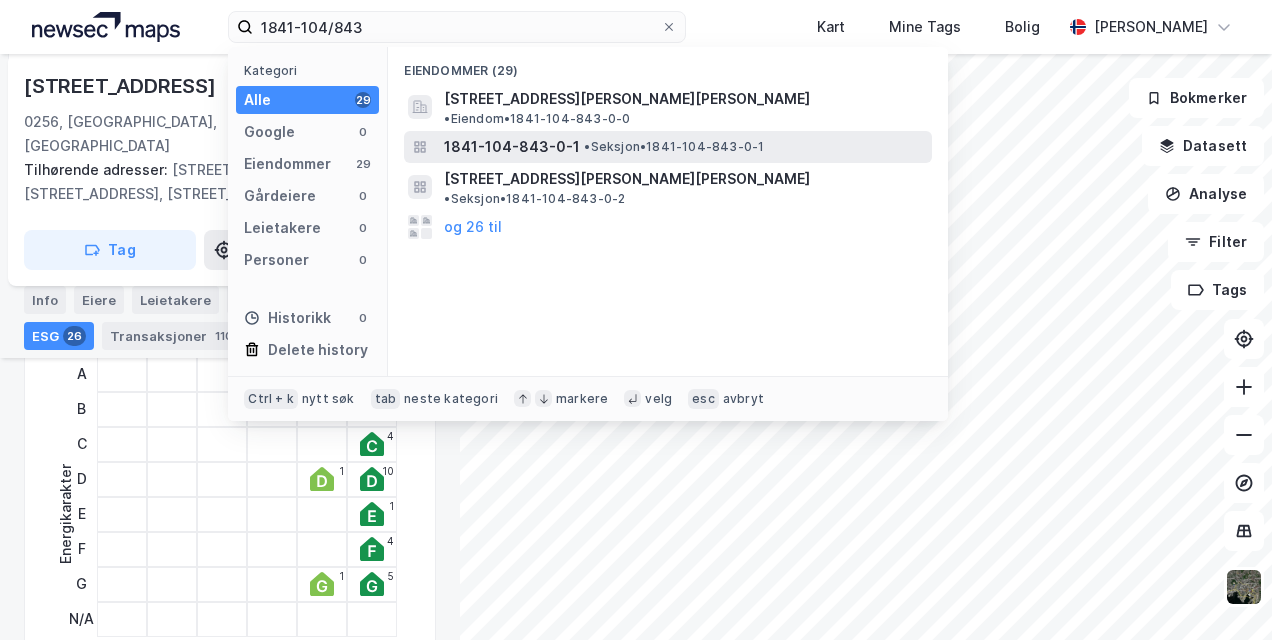 click on "1841-104-843-0-1" at bounding box center [512, 147] 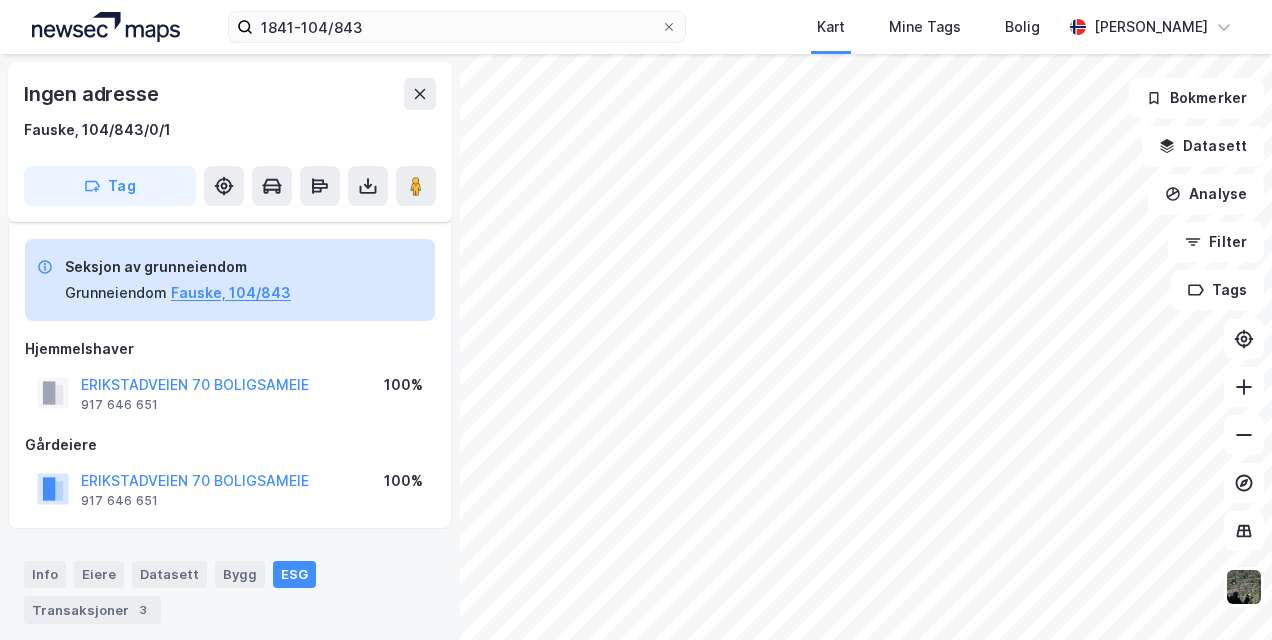 scroll, scrollTop: 159, scrollLeft: 0, axis: vertical 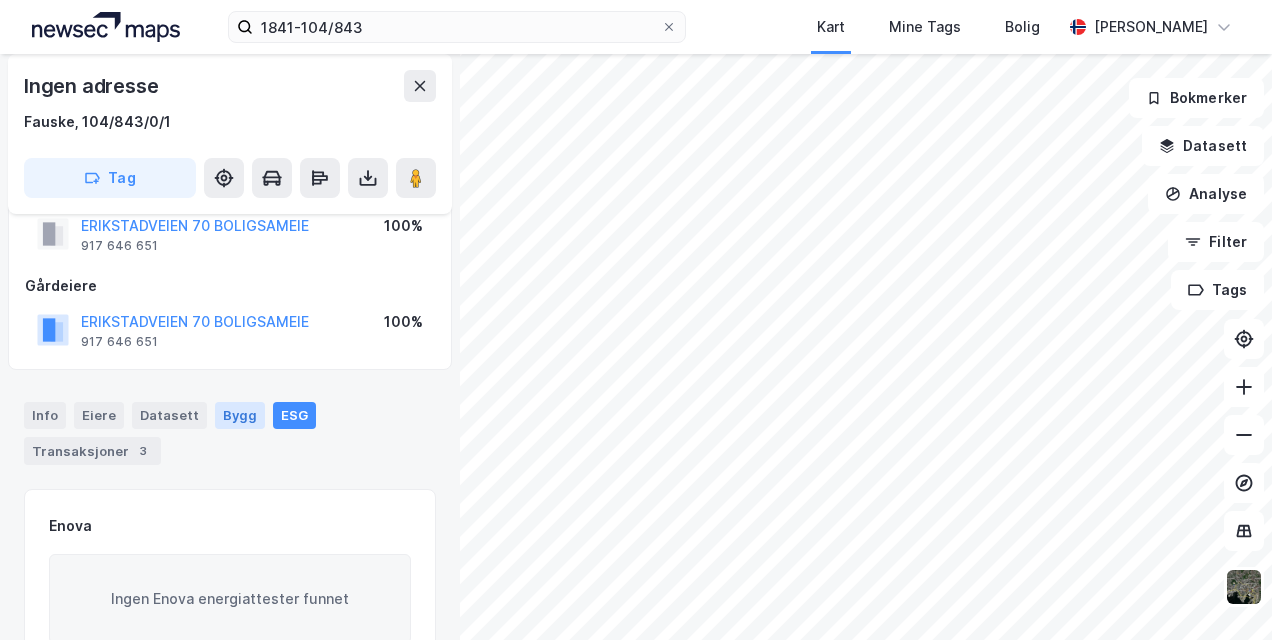 click on "Bygg" at bounding box center [240, 415] 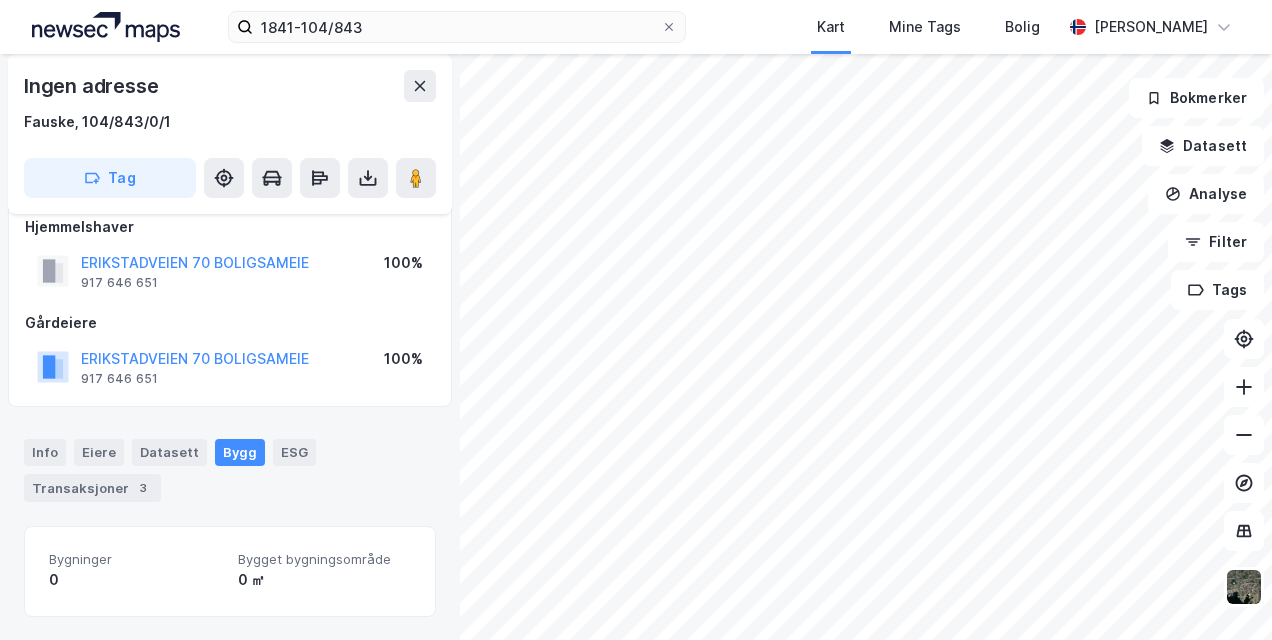 click on "Ingen adresse Fauske, 104/843/0/1 Tag Seksjon av grunneiendom Grunneiendom Fauske, 104/843 Hjemmelshaver ERIKSTADVEIEN 70 BOLIGSAMEIE 917 646 651 100% Gårdeiere ERIKSTADVEIEN 70 BOLIGSAMEIE 917 646 651 100% Info Eiere Datasett Bygg ESG Transaksjoner 3 Bygninger 0 Bygget bygningsområde 0 ㎡" at bounding box center (230, 347) 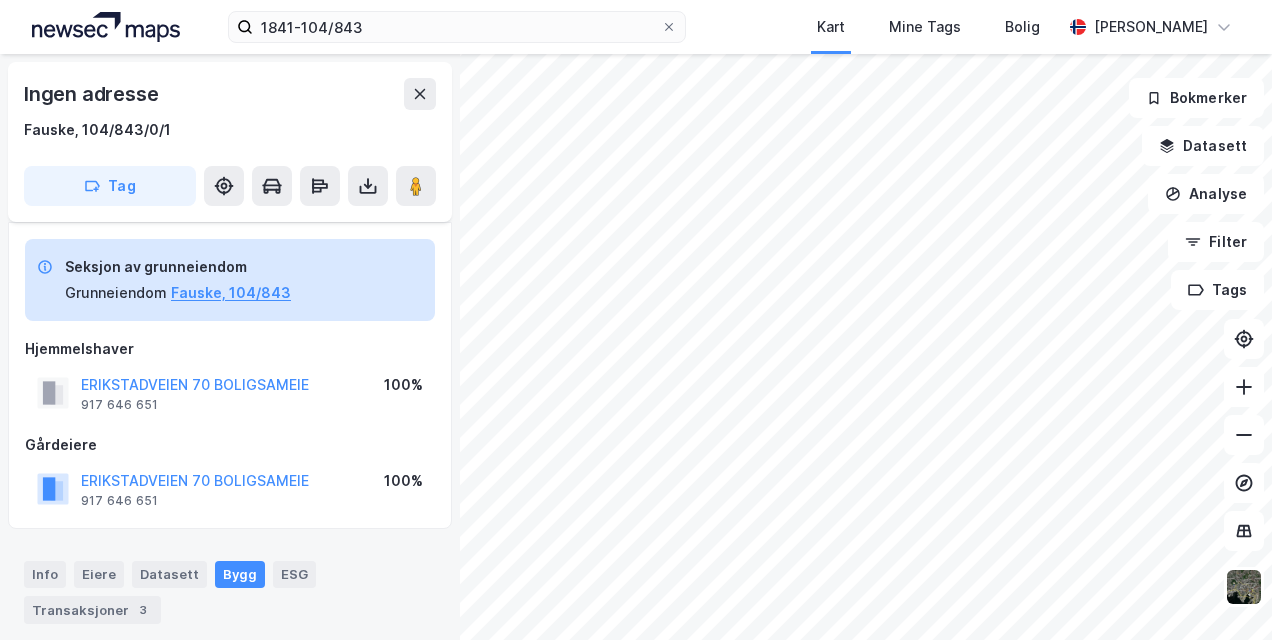 scroll, scrollTop: 122, scrollLeft: 0, axis: vertical 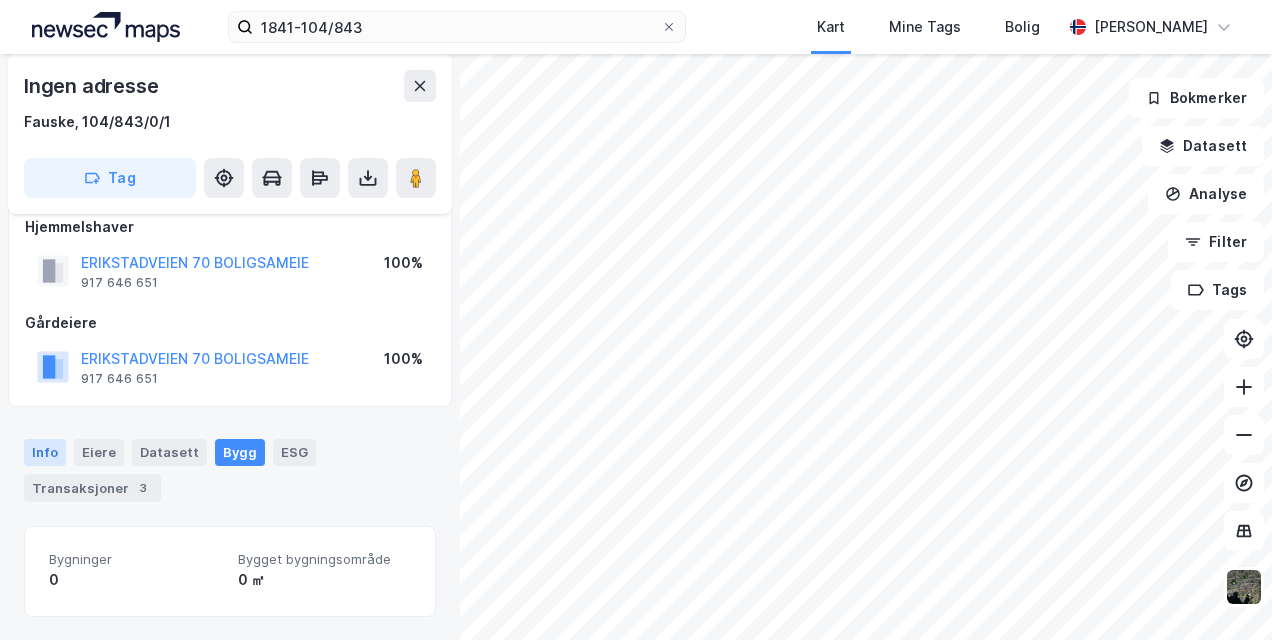 click on "Info" at bounding box center [45, 452] 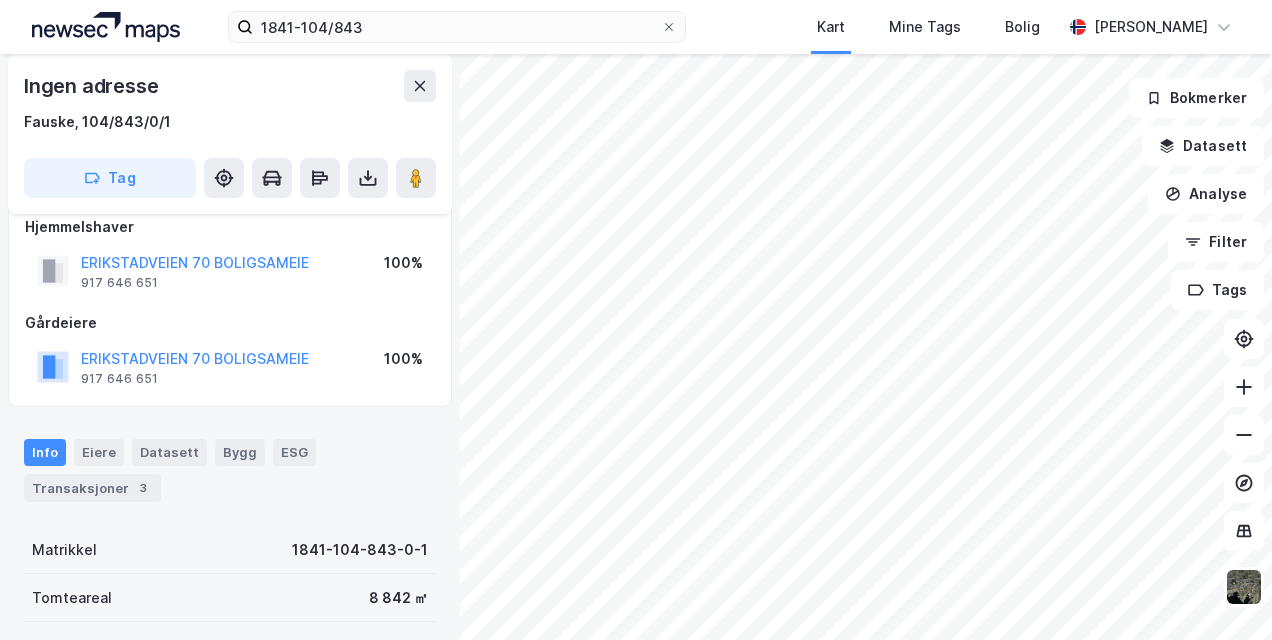scroll, scrollTop: 400, scrollLeft: 0, axis: vertical 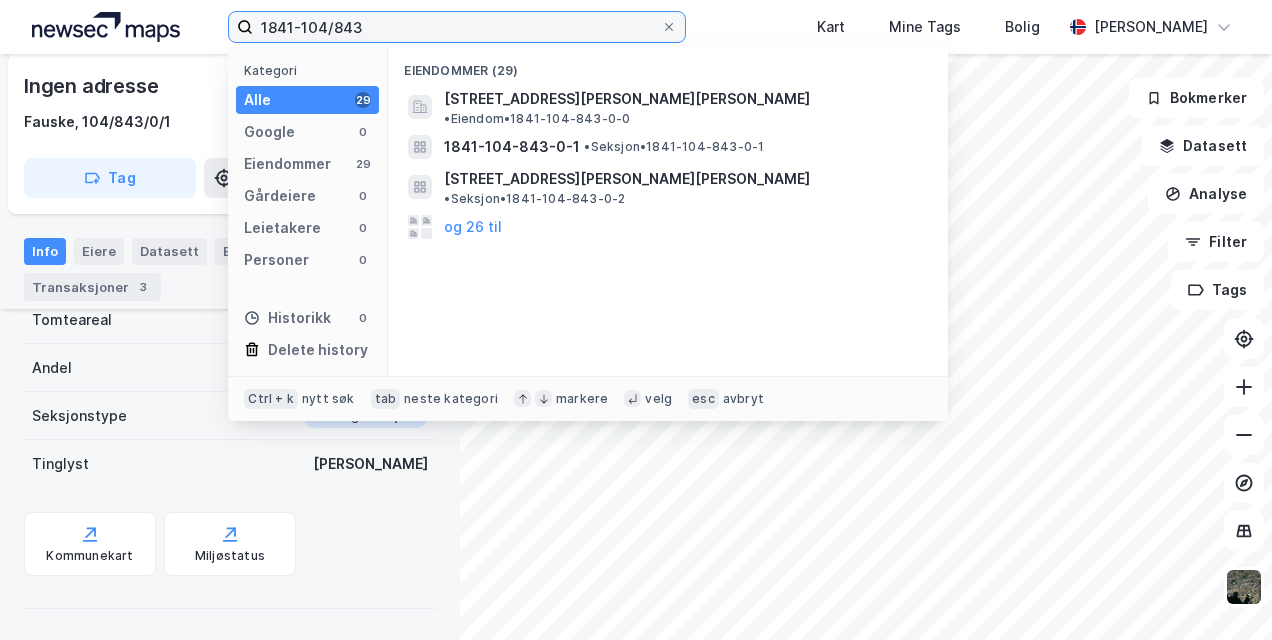 drag, startPoint x: 364, startPoint y: 33, endPoint x: -4, endPoint y: -6, distance: 370.0608 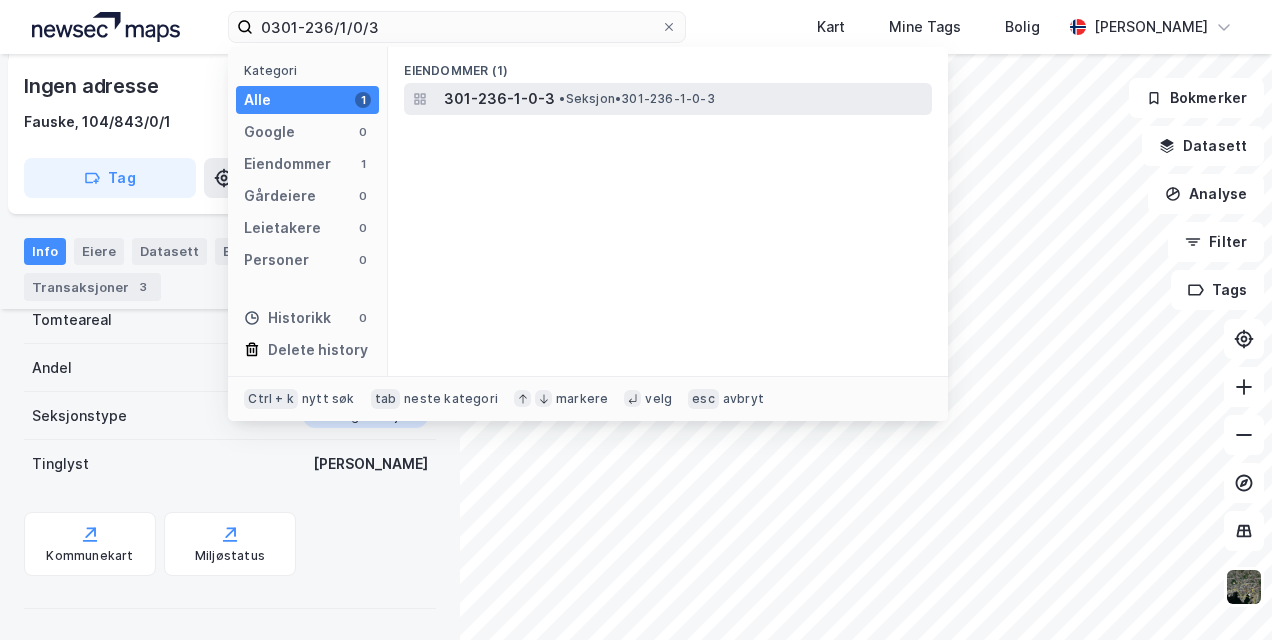click on "301-236-1-0-3" at bounding box center (499, 99) 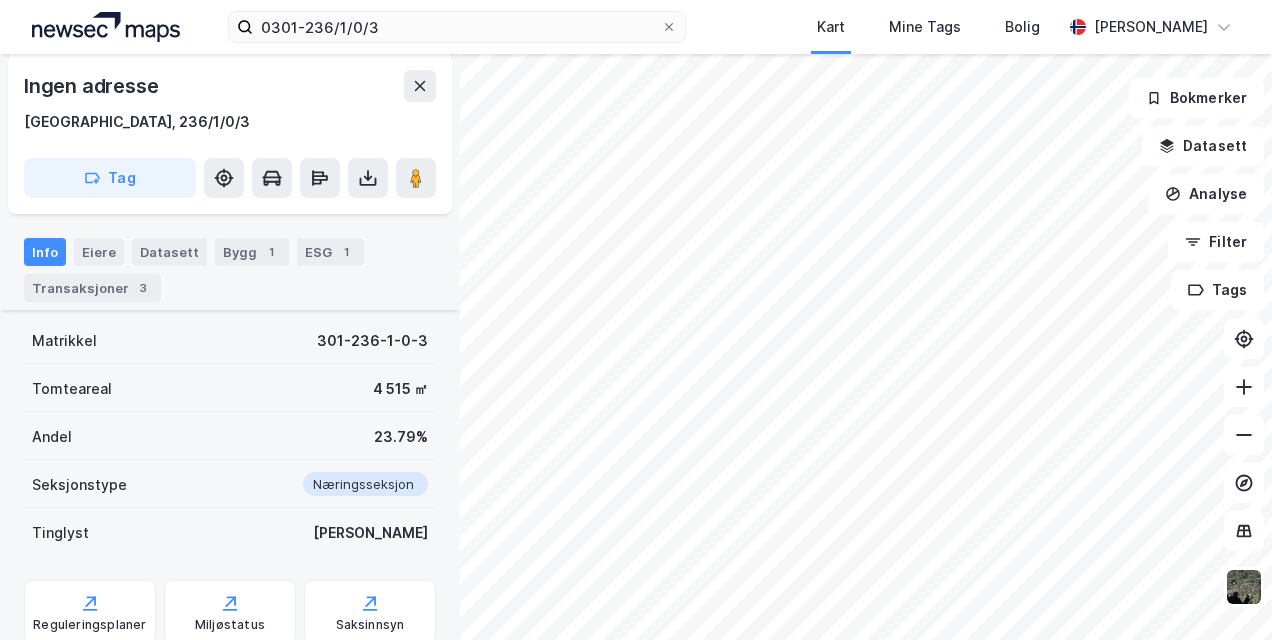scroll, scrollTop: 340, scrollLeft: 0, axis: vertical 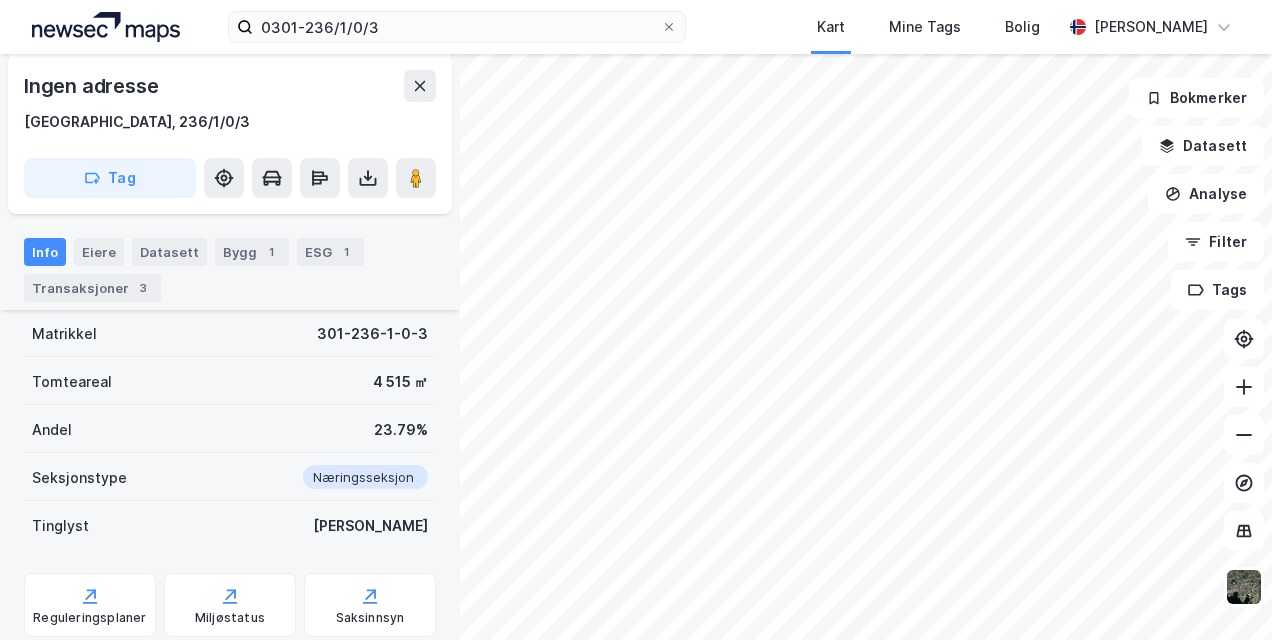 click on "Andel 23.79%" at bounding box center (230, 429) 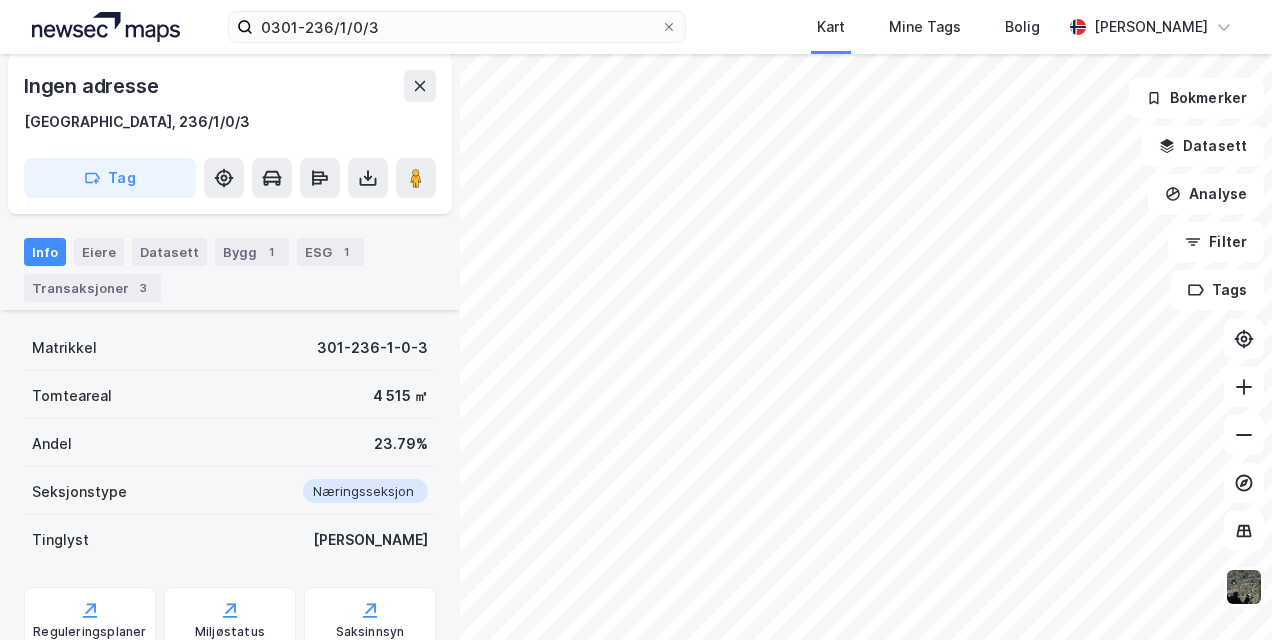 scroll, scrollTop: 324, scrollLeft: 0, axis: vertical 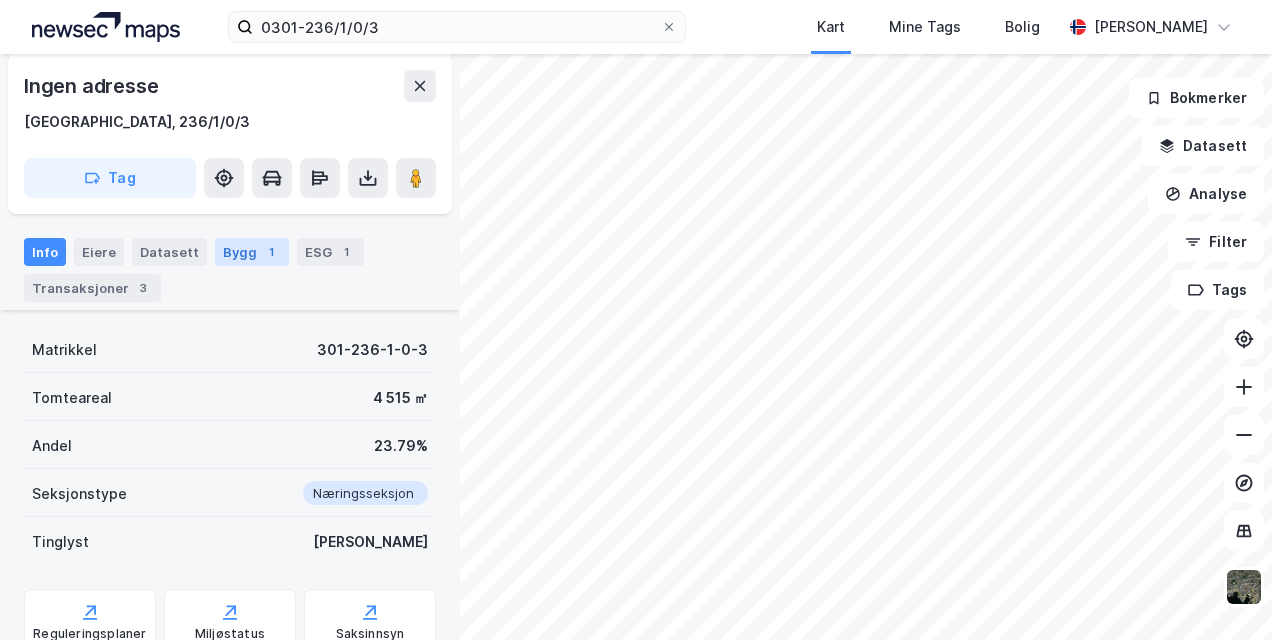 click on "Bygg 1" at bounding box center [252, 252] 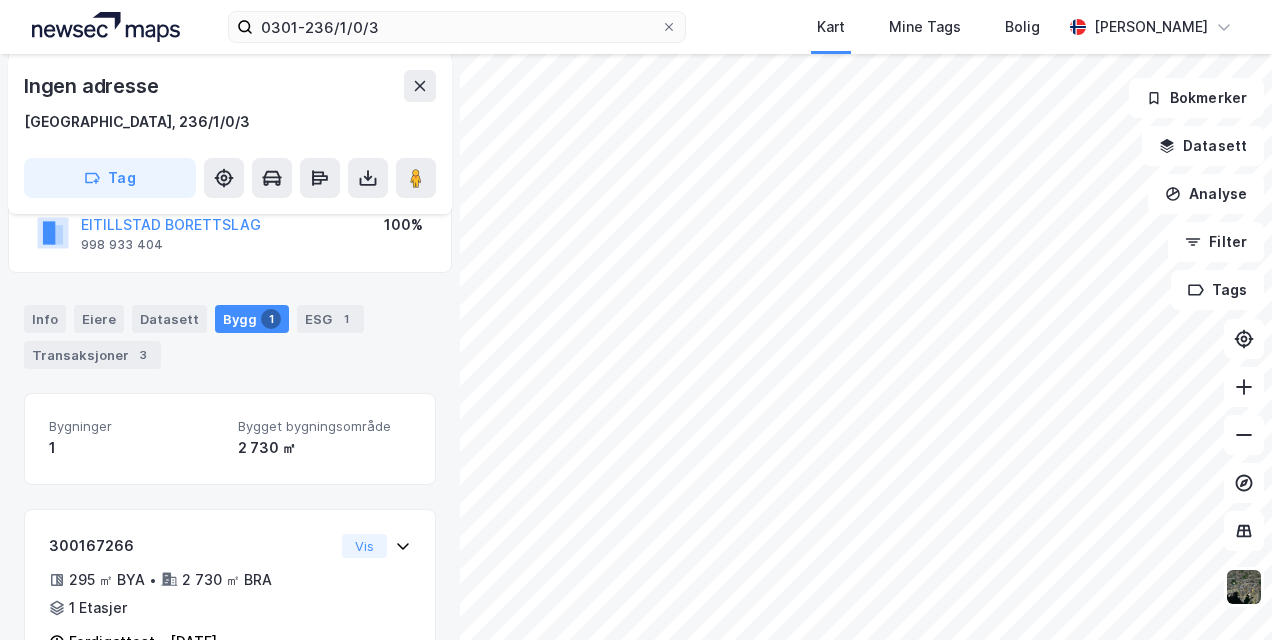 scroll, scrollTop: 252, scrollLeft: 0, axis: vertical 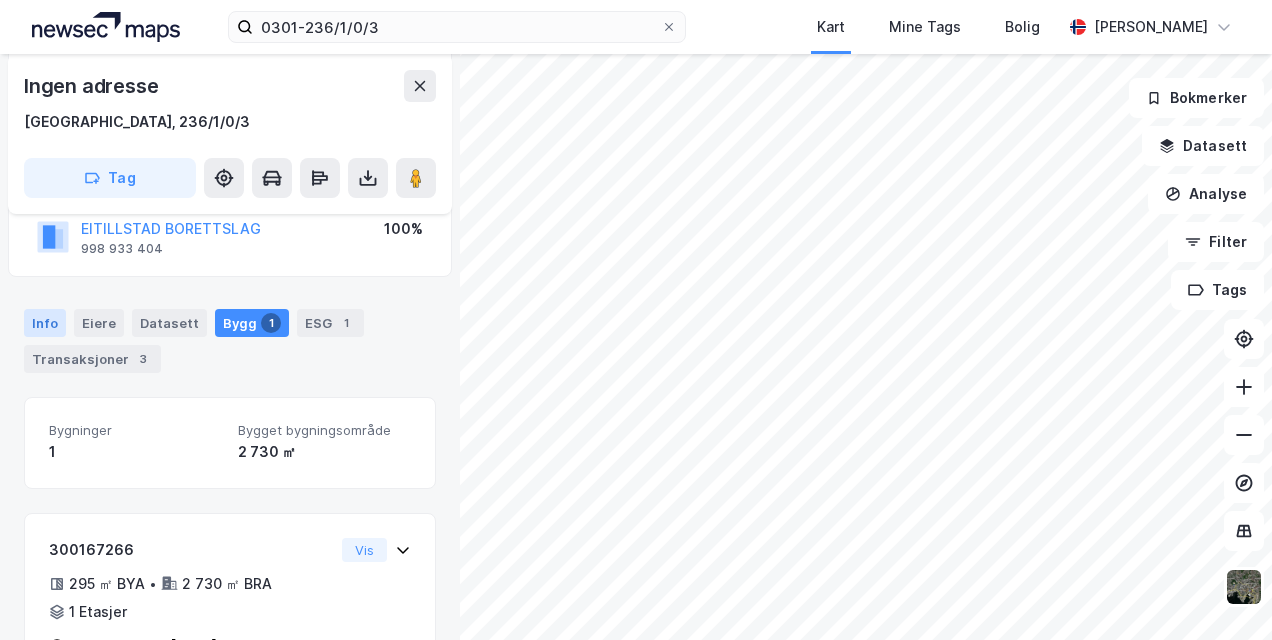 click on "Info" at bounding box center (45, 323) 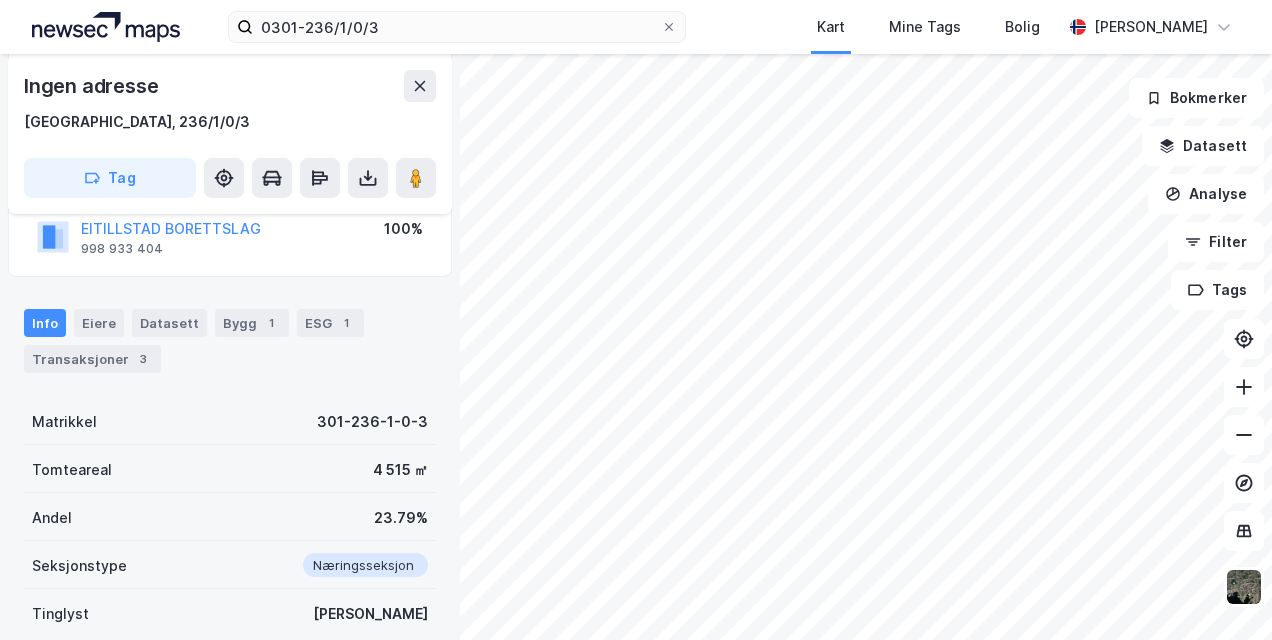 scroll, scrollTop: 0, scrollLeft: 0, axis: both 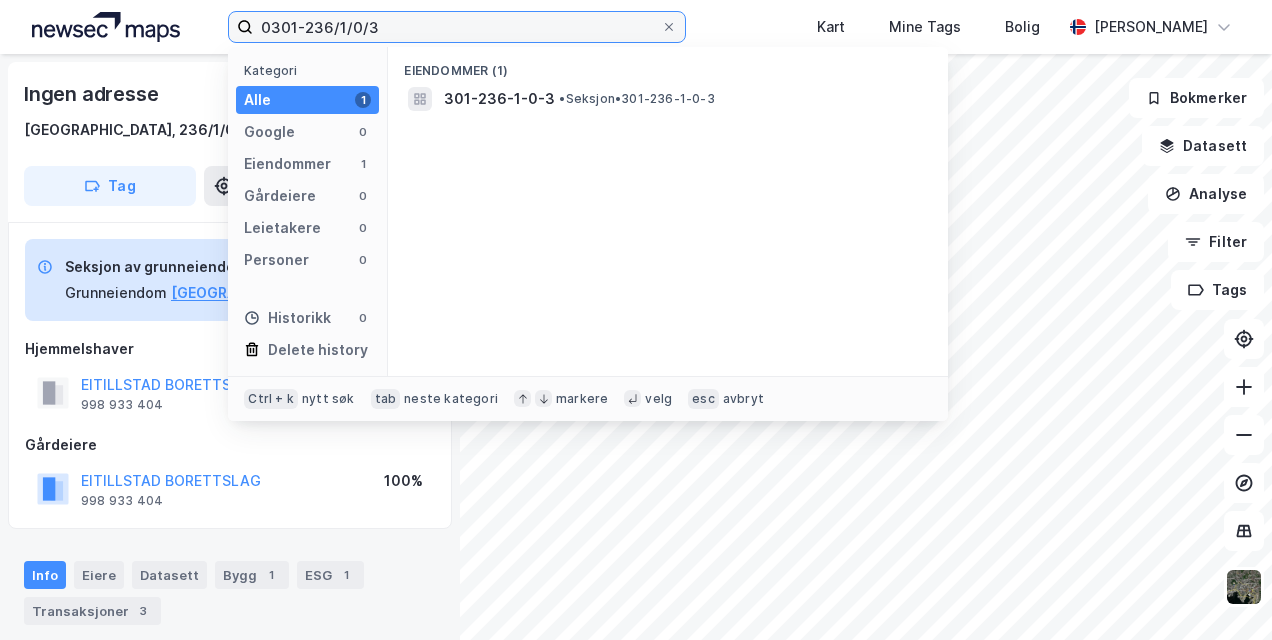 drag, startPoint x: 401, startPoint y: 26, endPoint x: 72, endPoint y: 22, distance: 329.02432 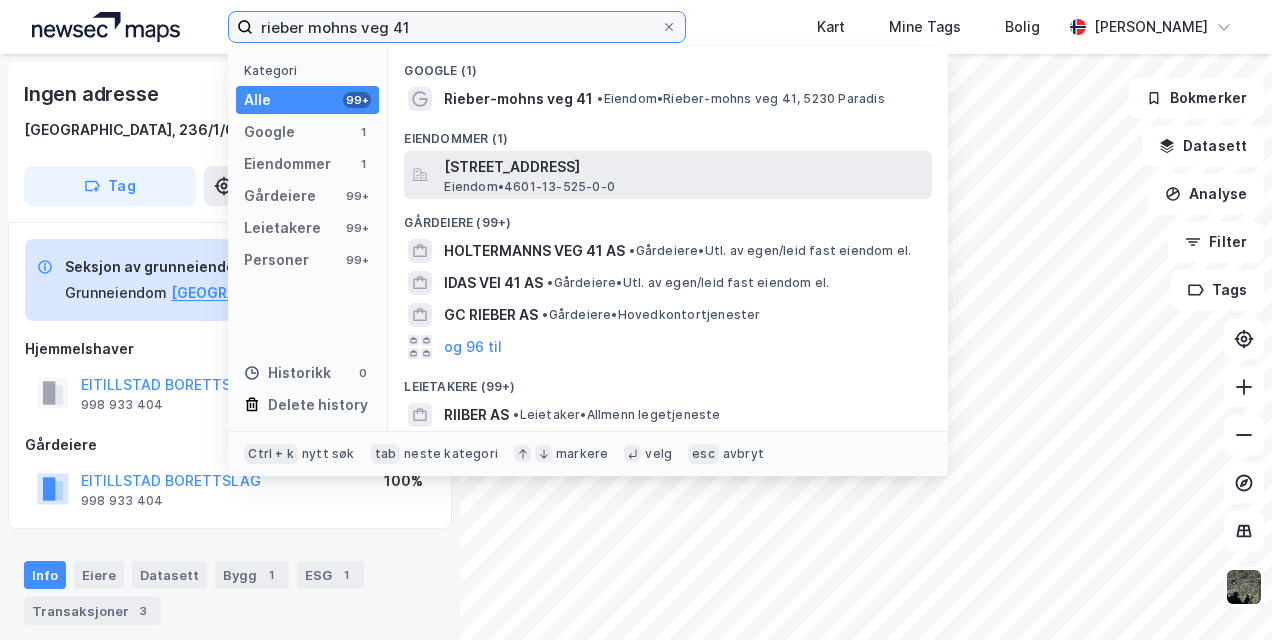 type on "rieber mohns veg 41" 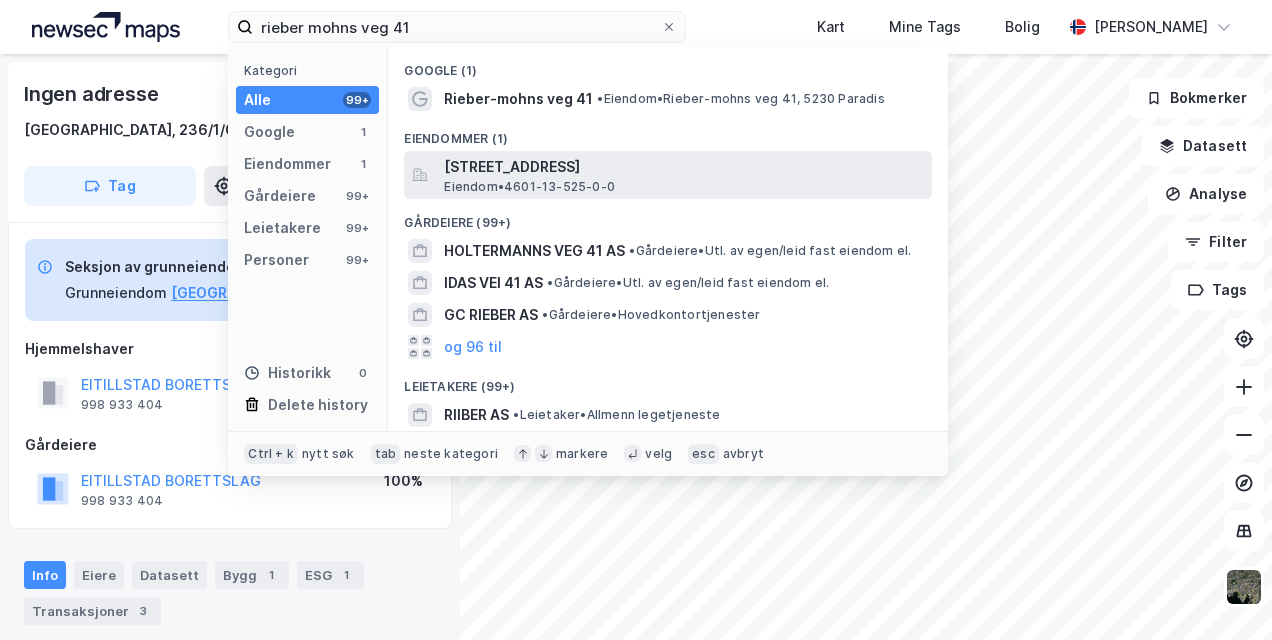 click on "Rieber-[STREET_ADDRESS]  •  4601-13-525-0-0" at bounding box center [668, 175] 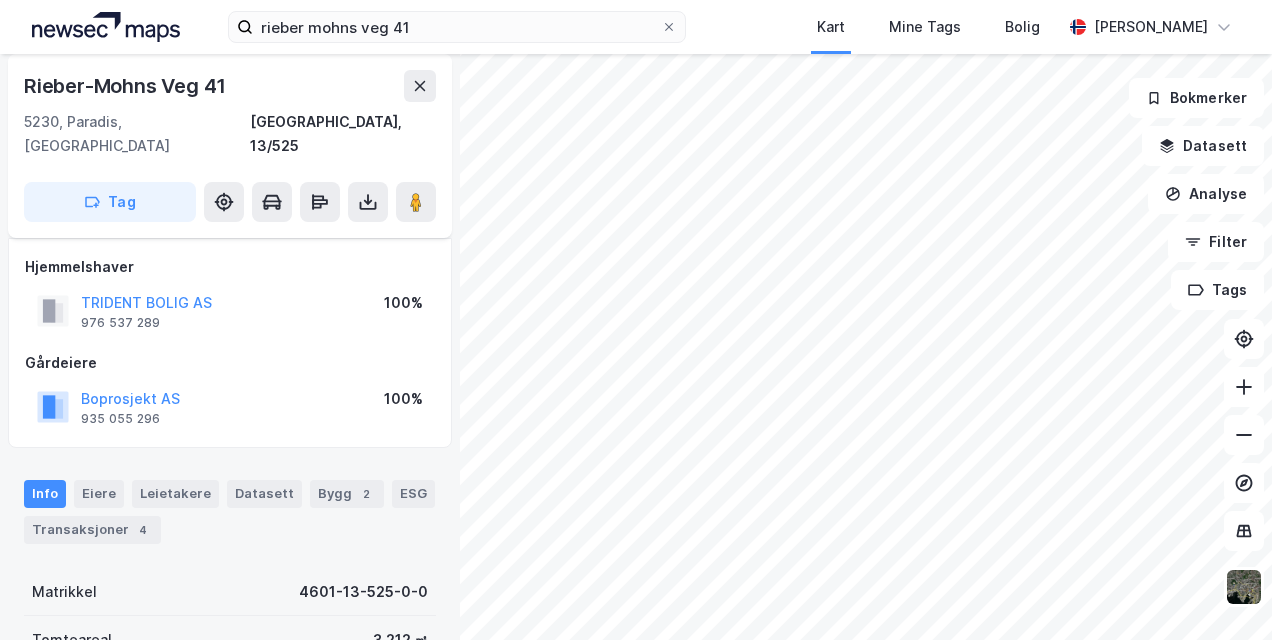 scroll, scrollTop: 447, scrollLeft: 0, axis: vertical 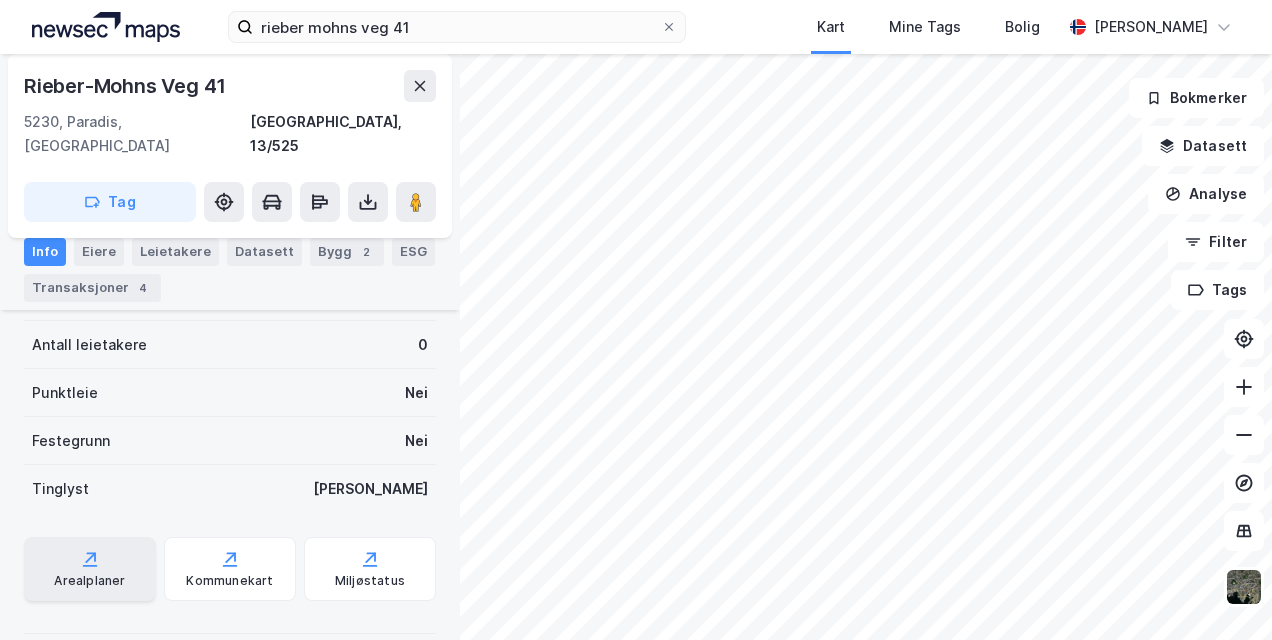 click on "Arealplaner" at bounding box center [90, 569] 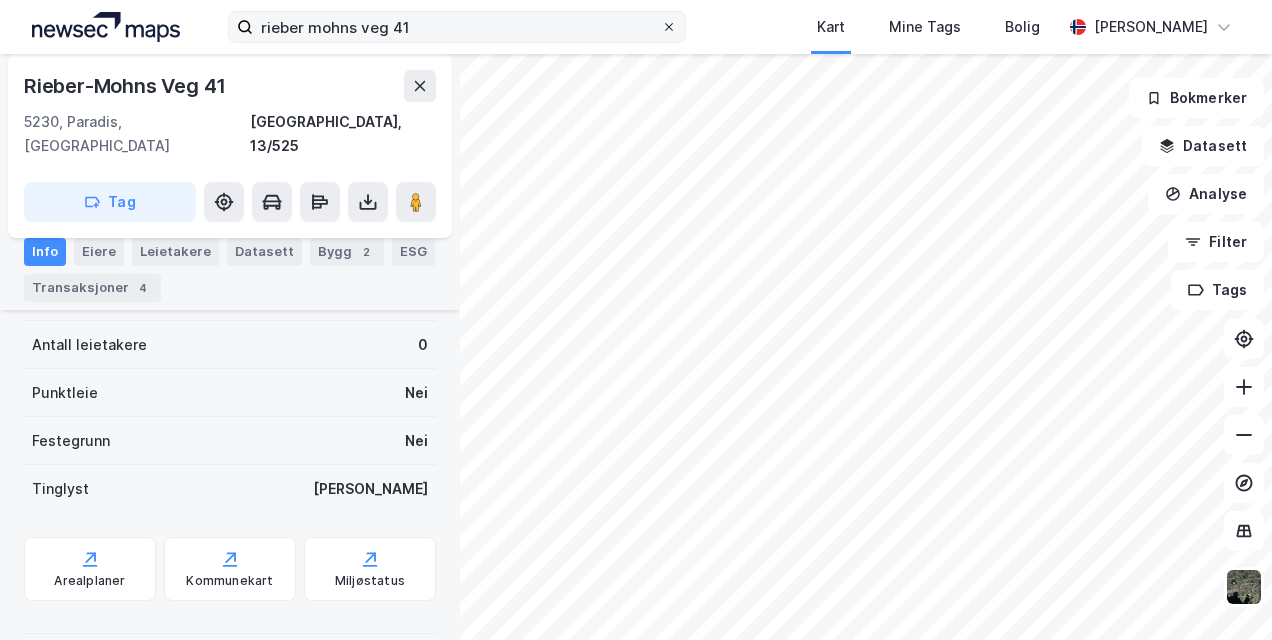 click 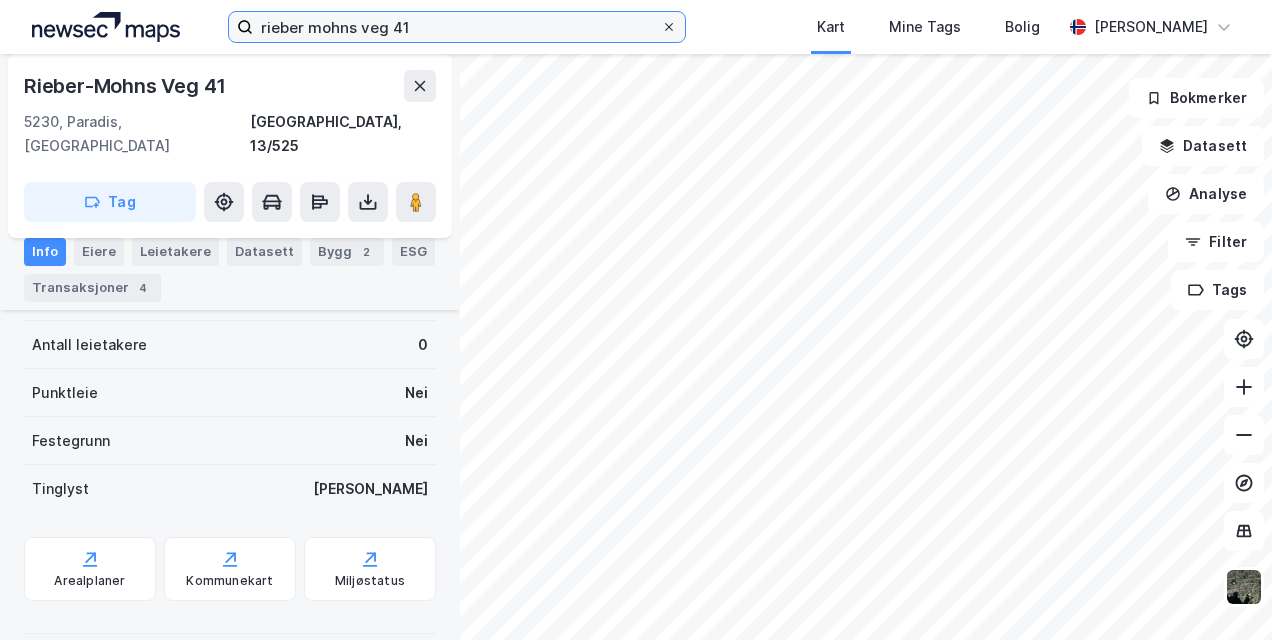 click on "rieber mohns veg 41" at bounding box center (456, 27) 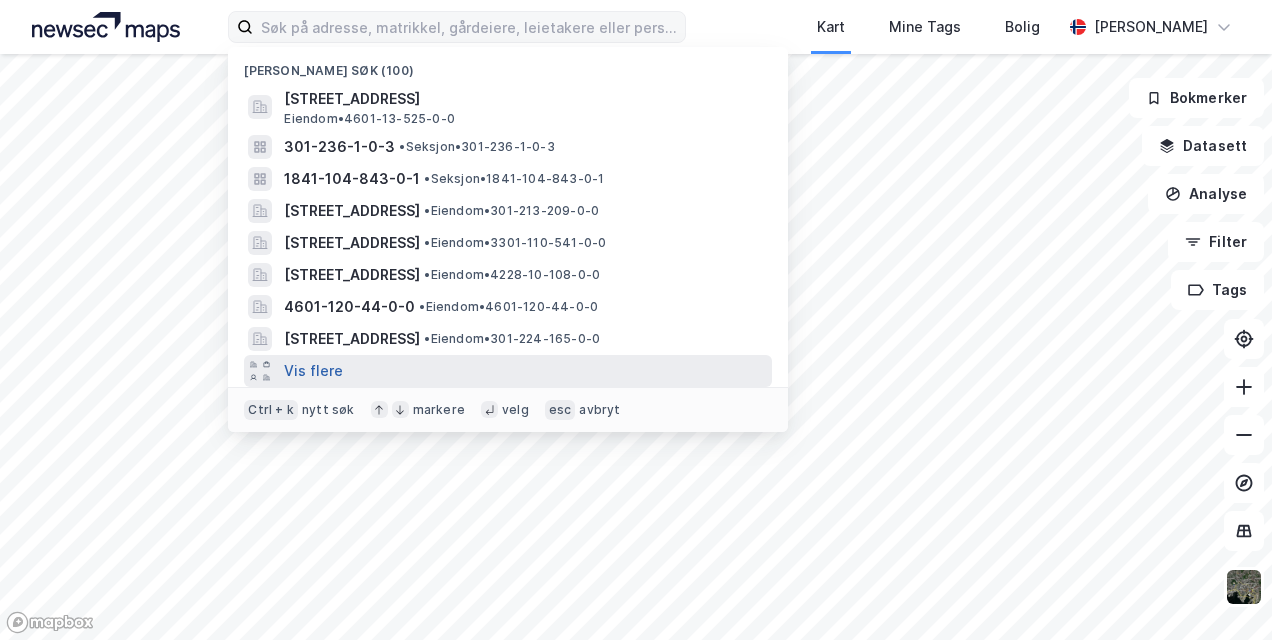 click on "Vis flere" at bounding box center (313, 371) 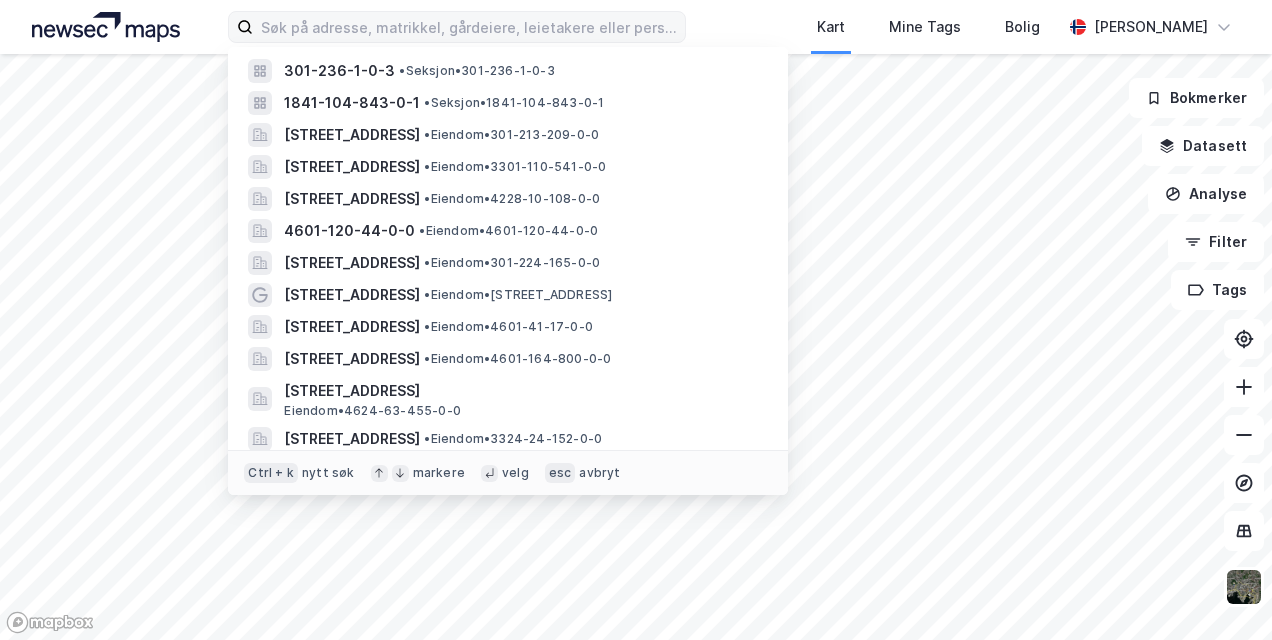 scroll, scrollTop: 68, scrollLeft: 0, axis: vertical 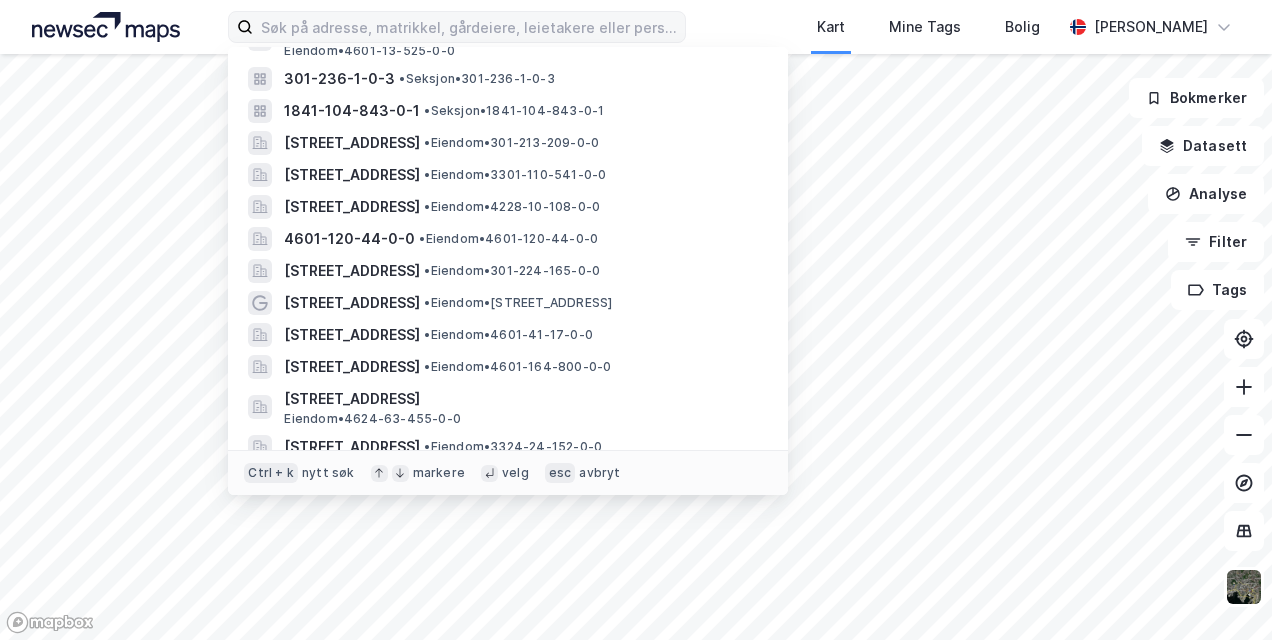 click on "[STREET_ADDRESS]" at bounding box center [352, 367] 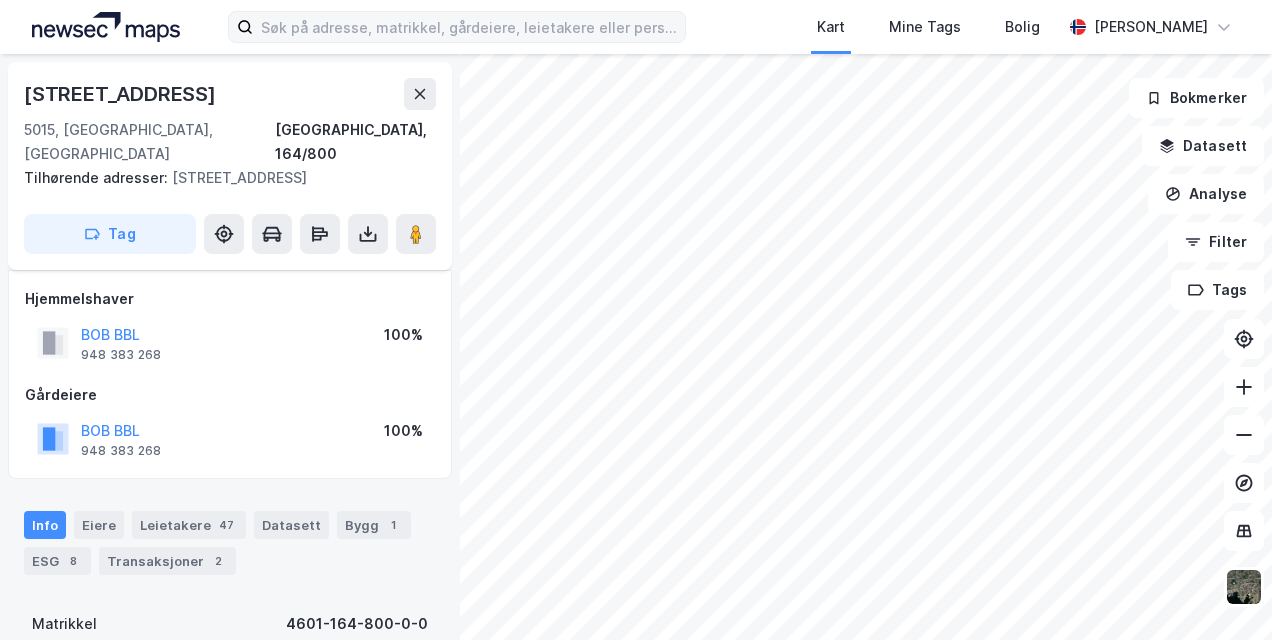 scroll, scrollTop: 447, scrollLeft: 0, axis: vertical 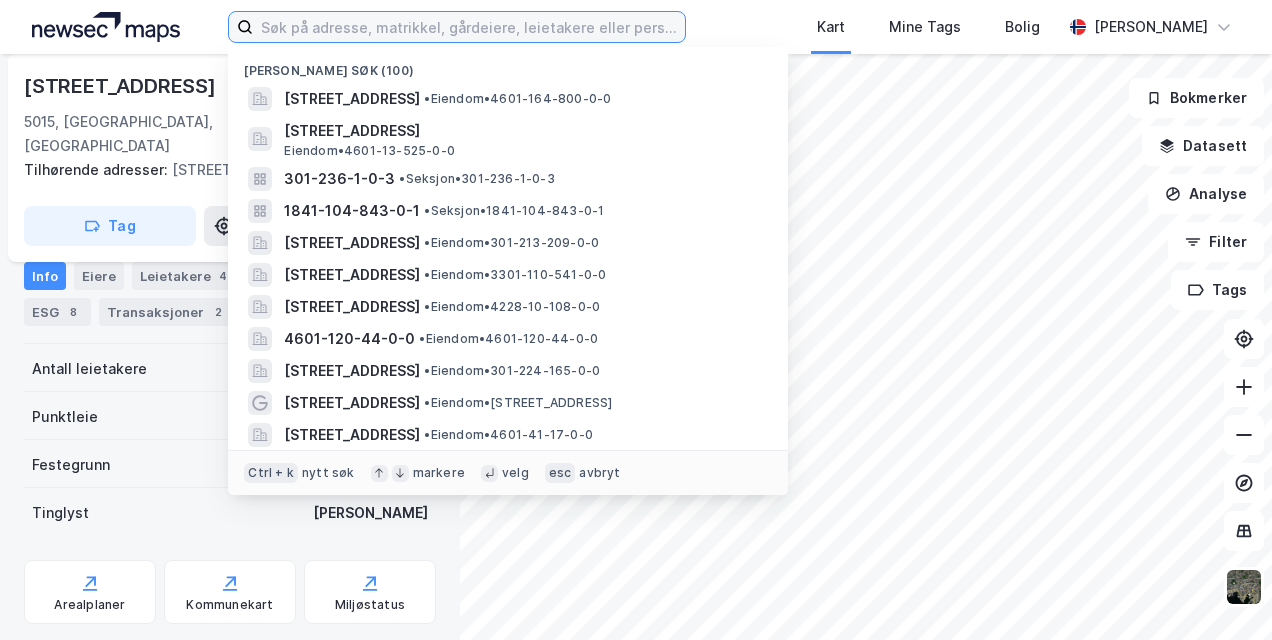 click at bounding box center (468, 27) 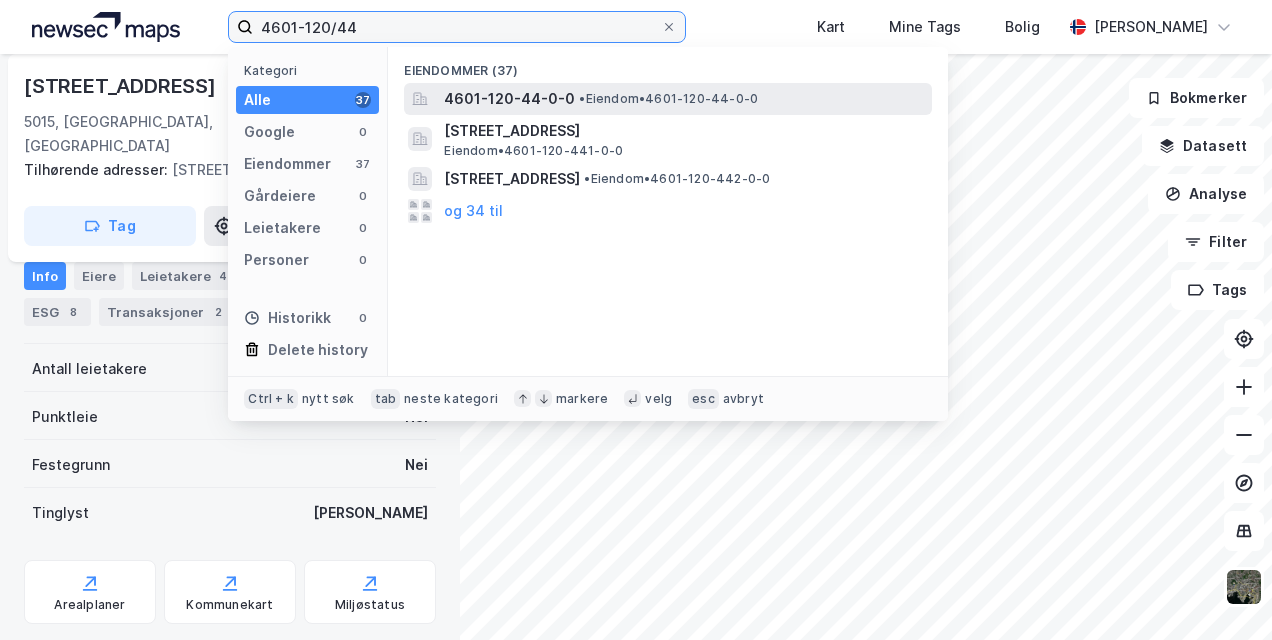 type on "4601-120/44" 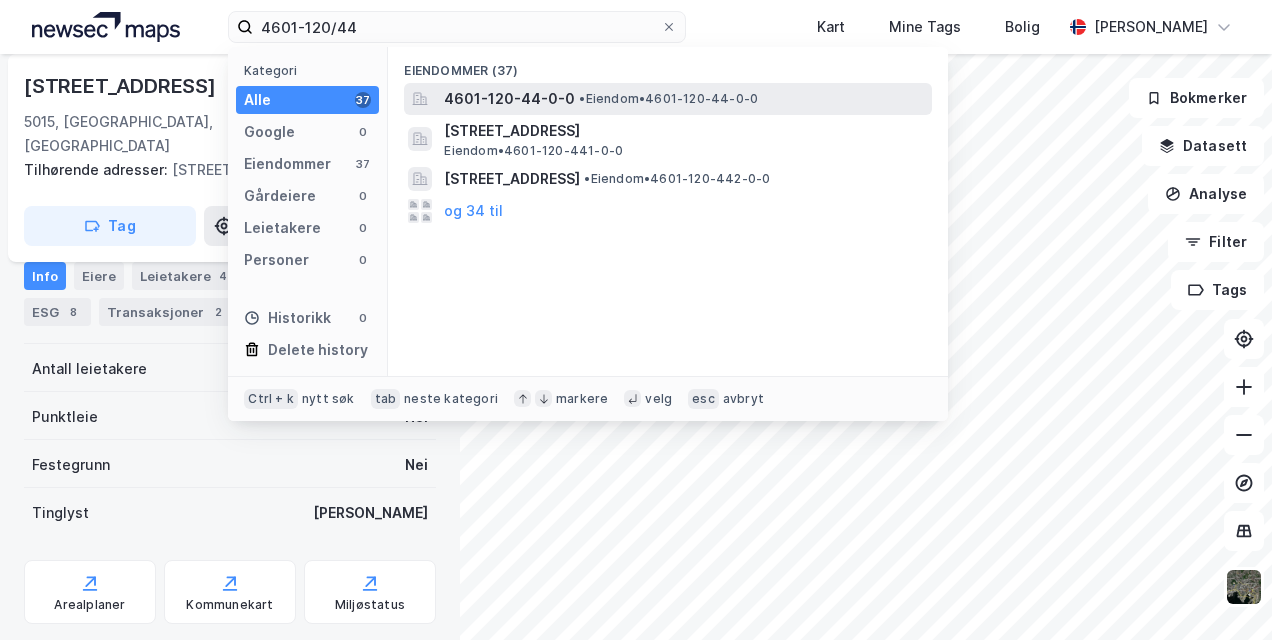 click on "4601-120-44-0-0" at bounding box center [509, 99] 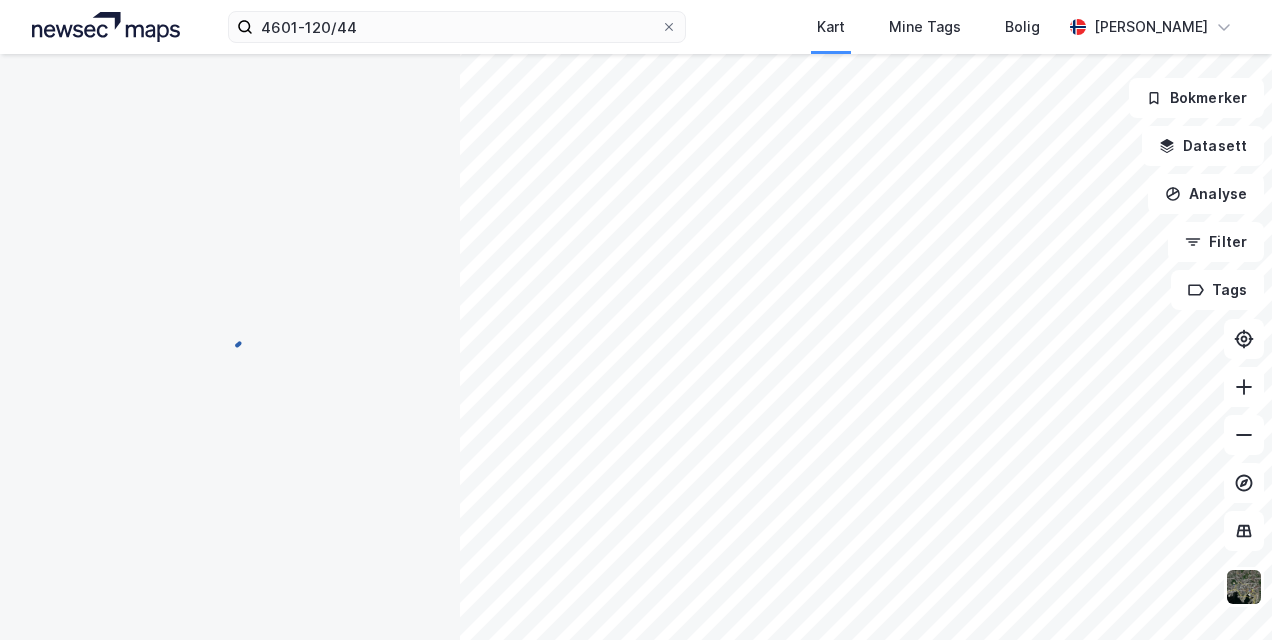 scroll, scrollTop: 446, scrollLeft: 0, axis: vertical 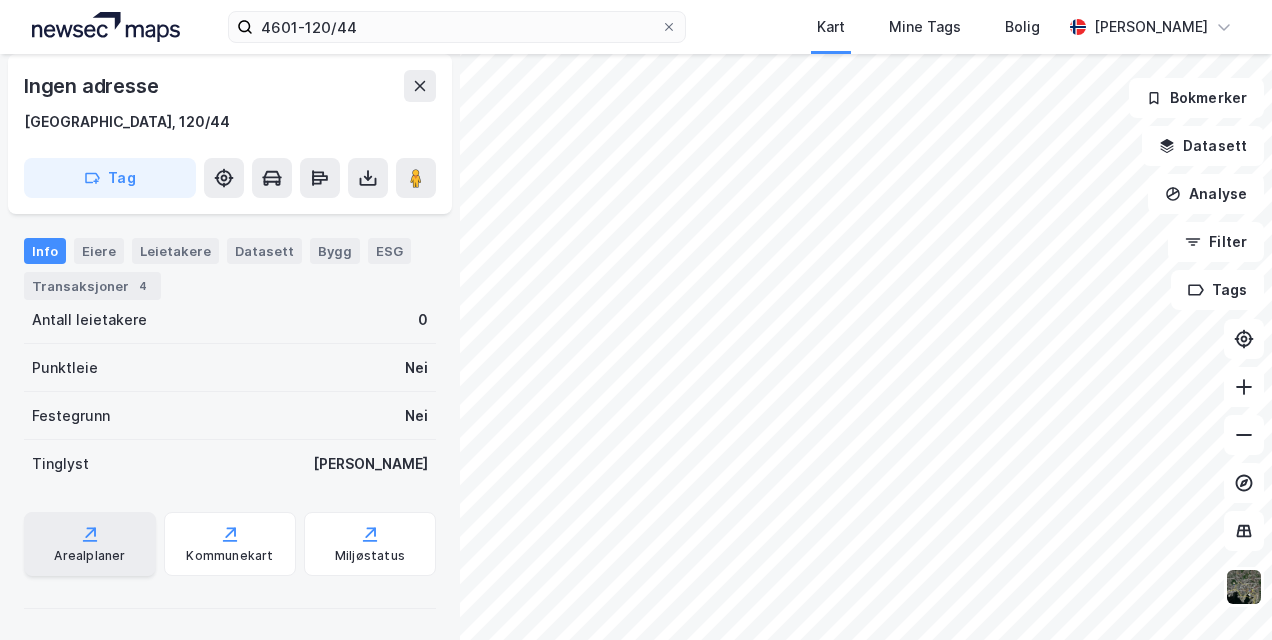 click 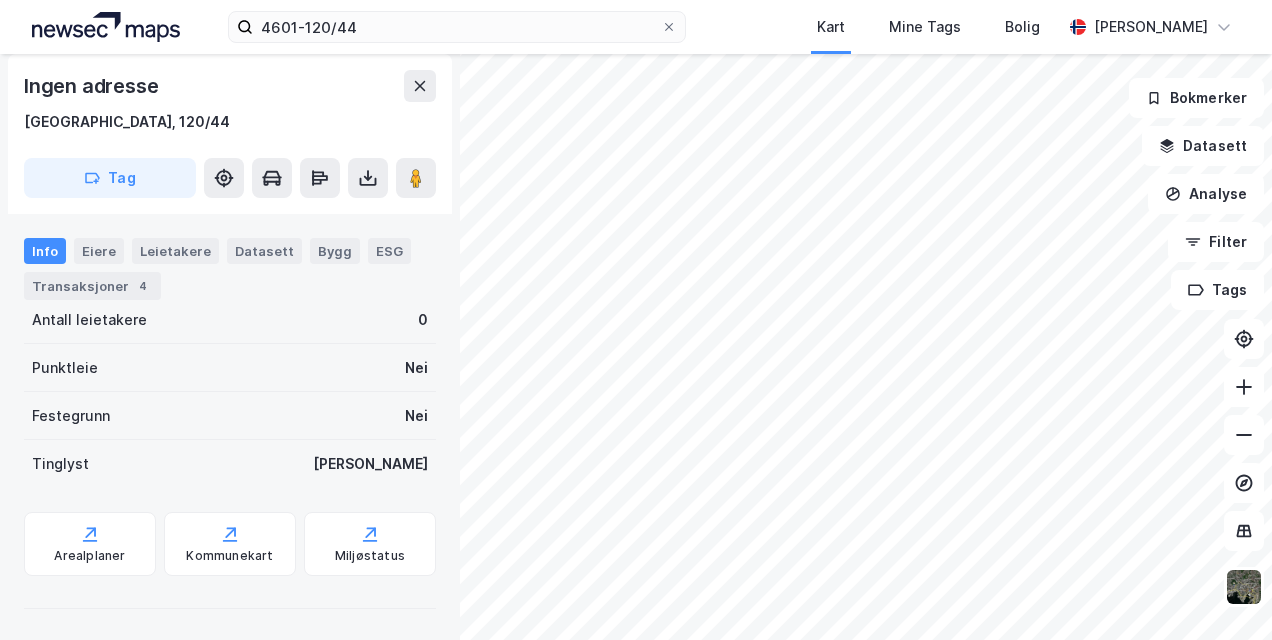 scroll, scrollTop: 0, scrollLeft: 0, axis: both 